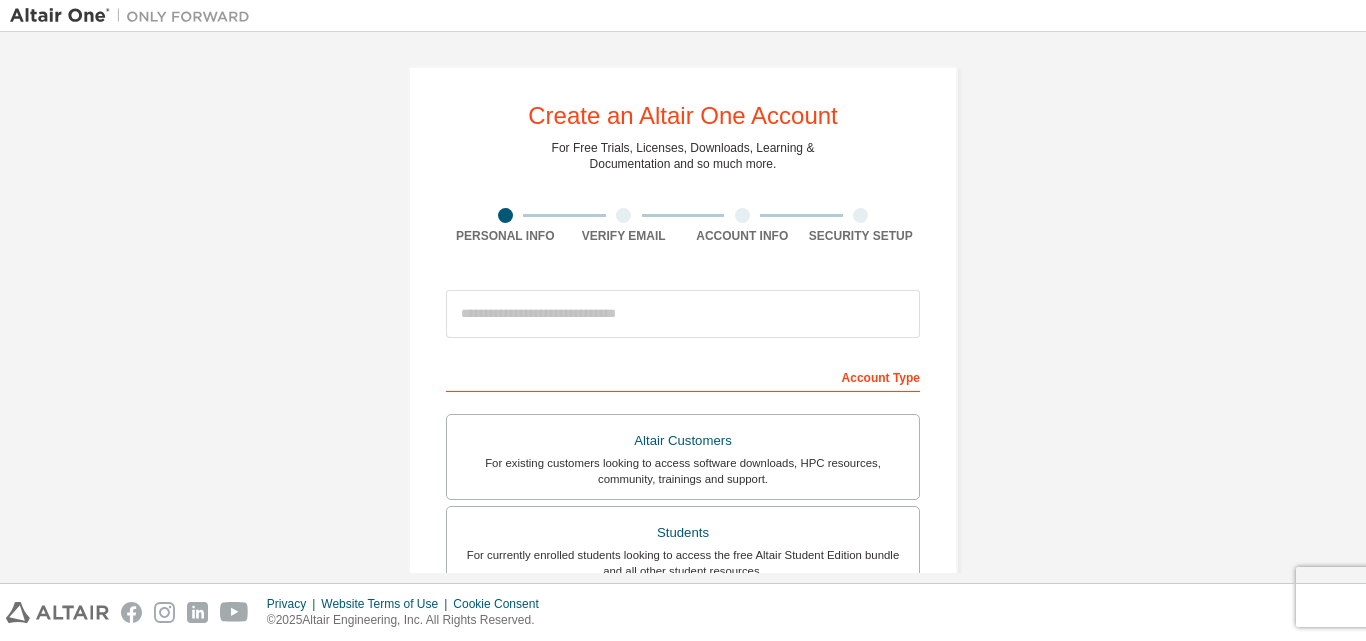 scroll, scrollTop: 0, scrollLeft: 0, axis: both 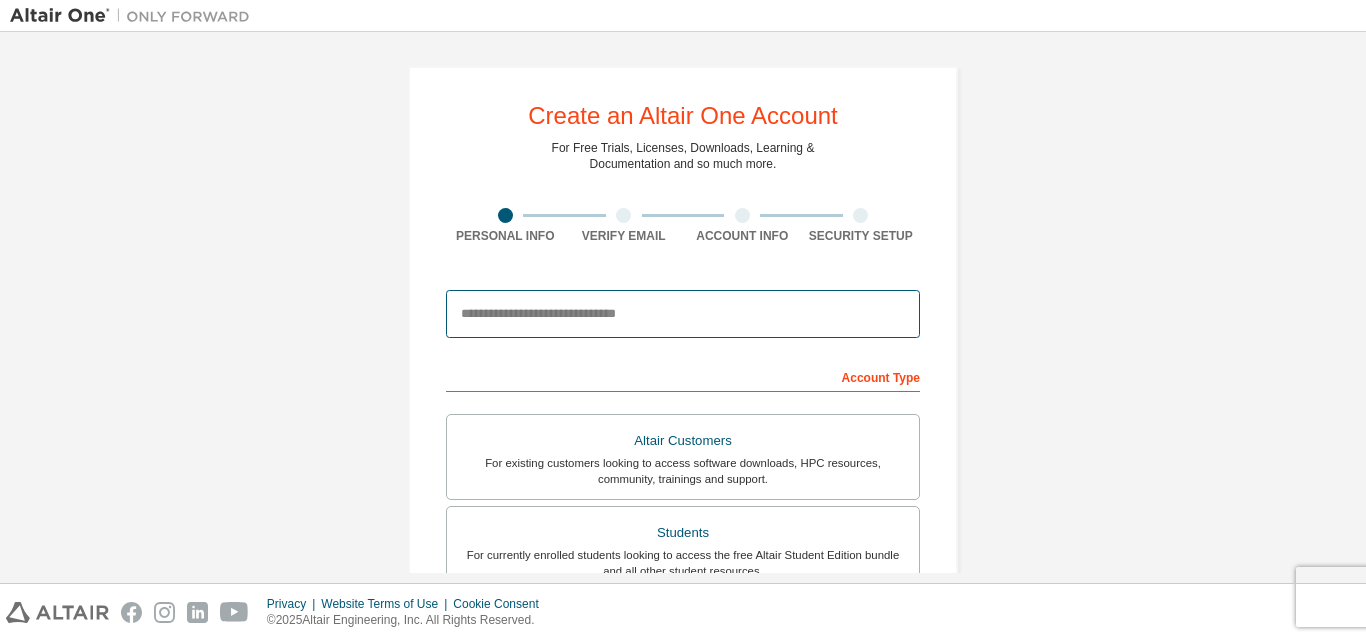 click at bounding box center (683, 314) 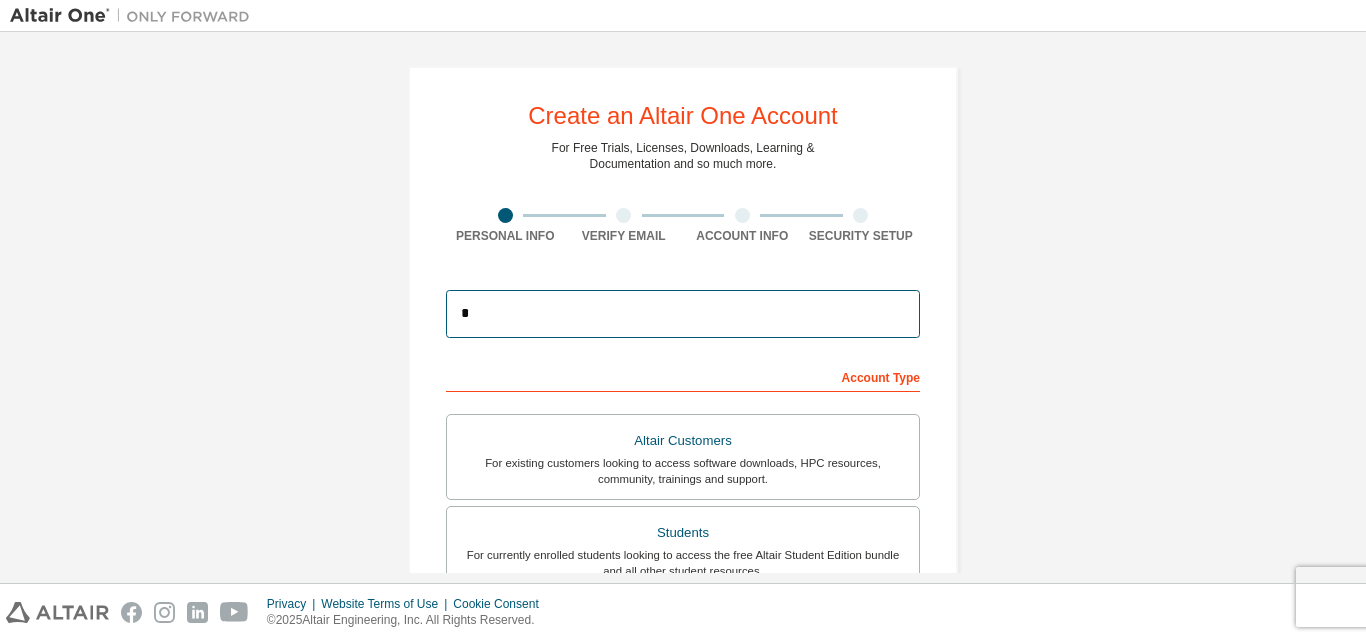 type on "**********" 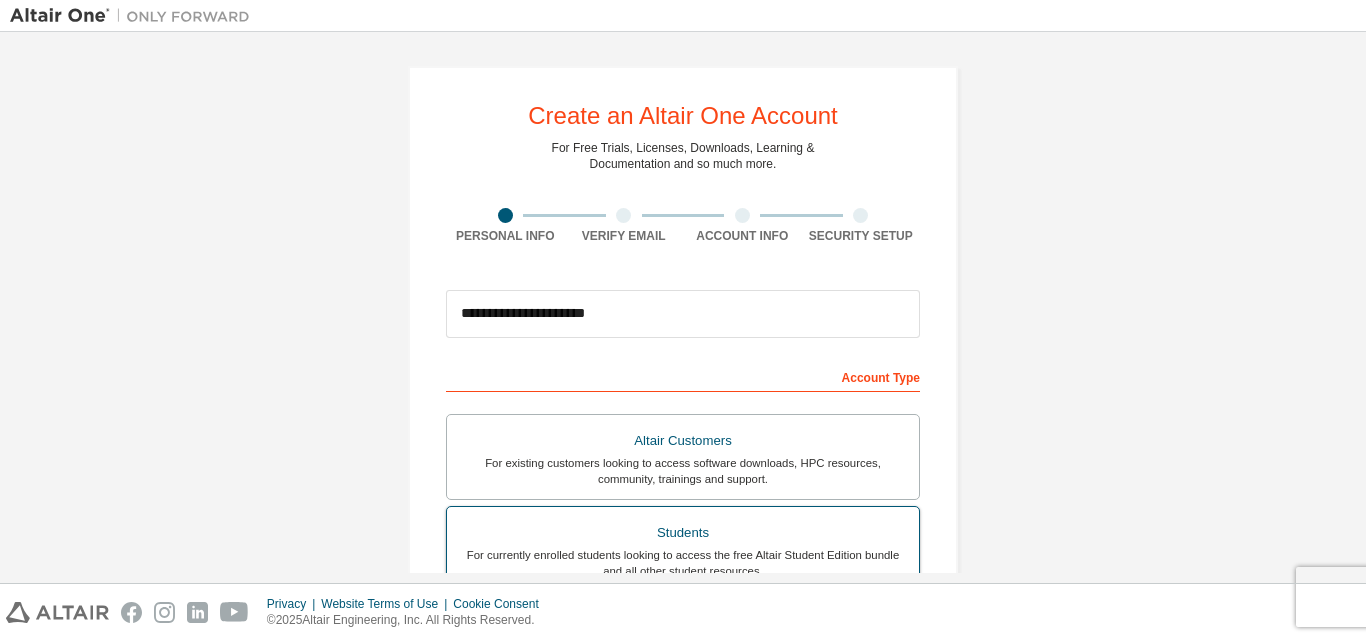 click on "Students" at bounding box center (683, 533) 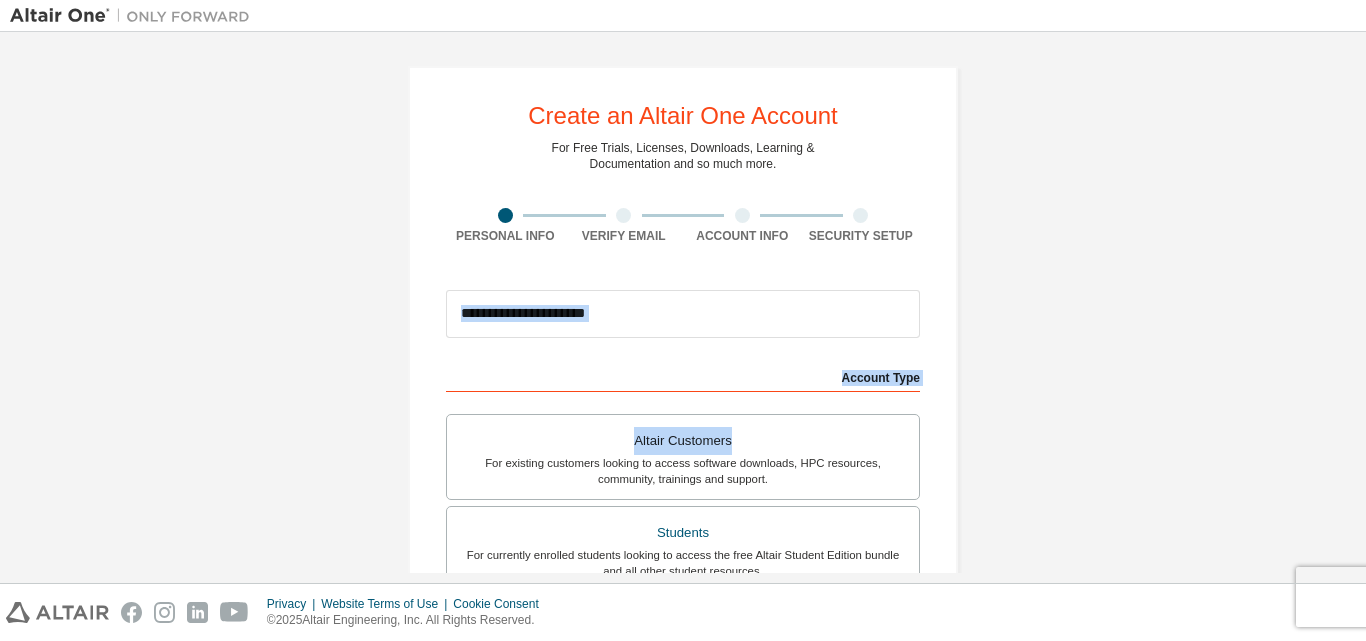 drag, startPoint x: 1365, startPoint y: 287, endPoint x: 1296, endPoint y: 314, distance: 74.094536 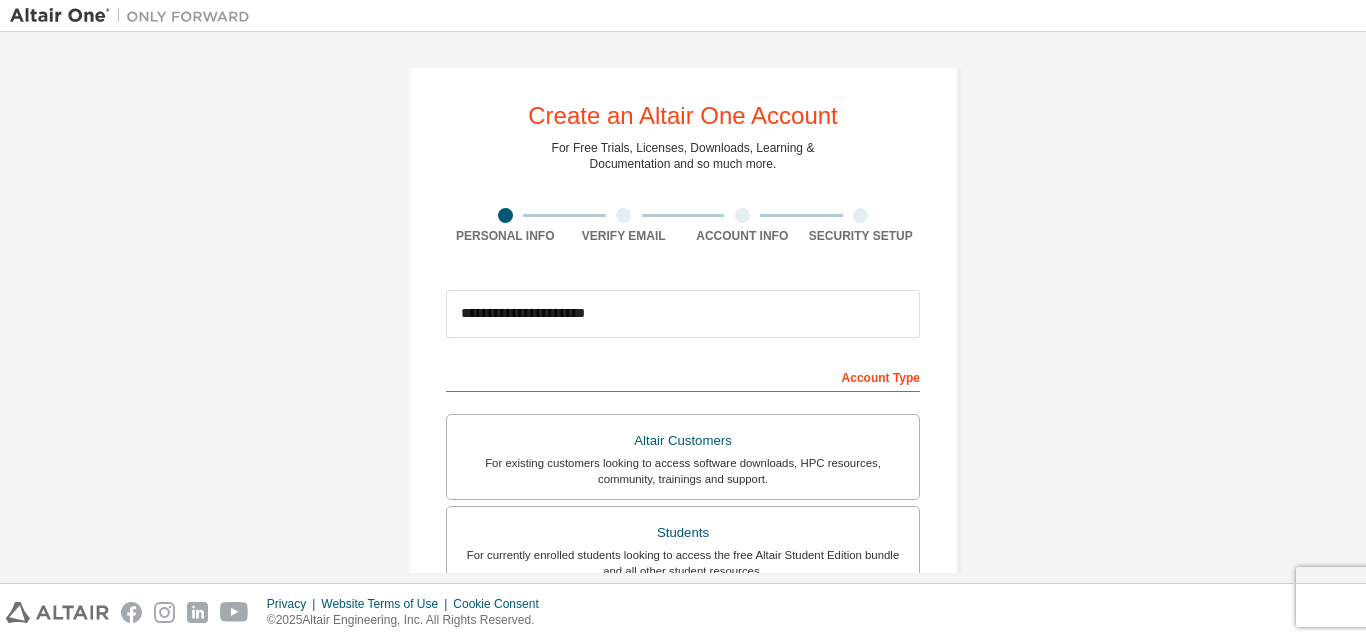 drag, startPoint x: 1365, startPoint y: 242, endPoint x: 1364, endPoint y: 310, distance: 68.007355 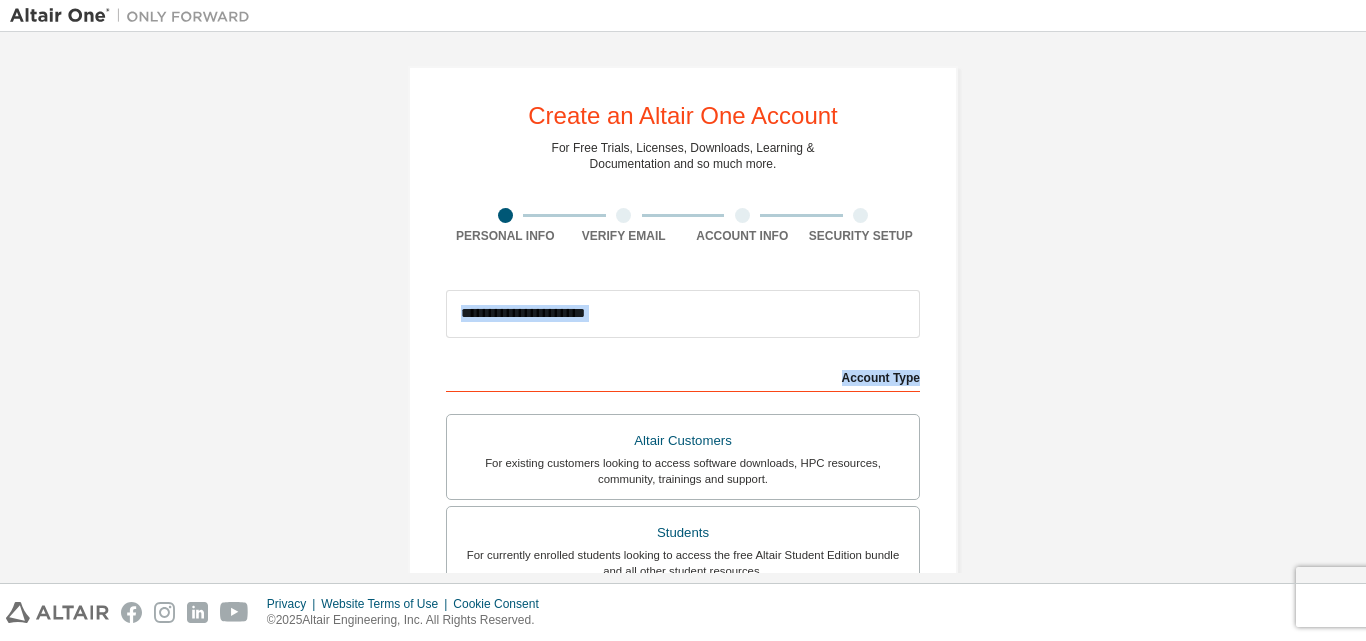 drag, startPoint x: 1365, startPoint y: 302, endPoint x: 1351, endPoint y: 391, distance: 90.0944 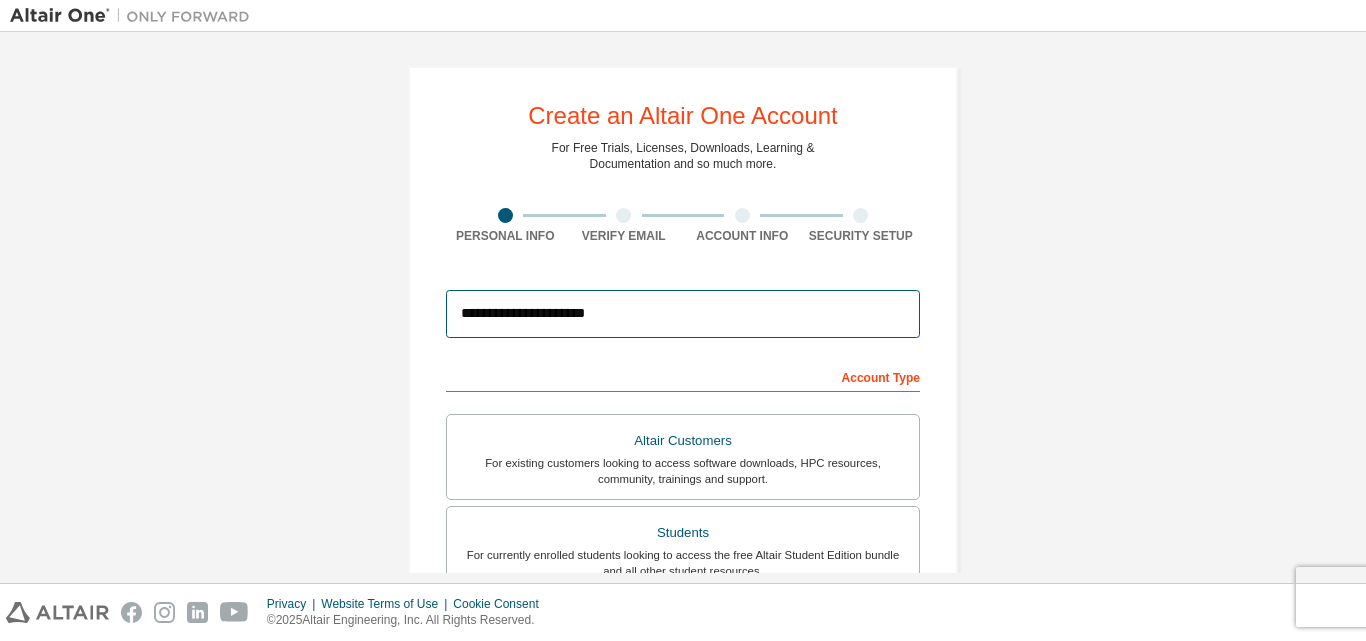 click on "**********" at bounding box center (683, 314) 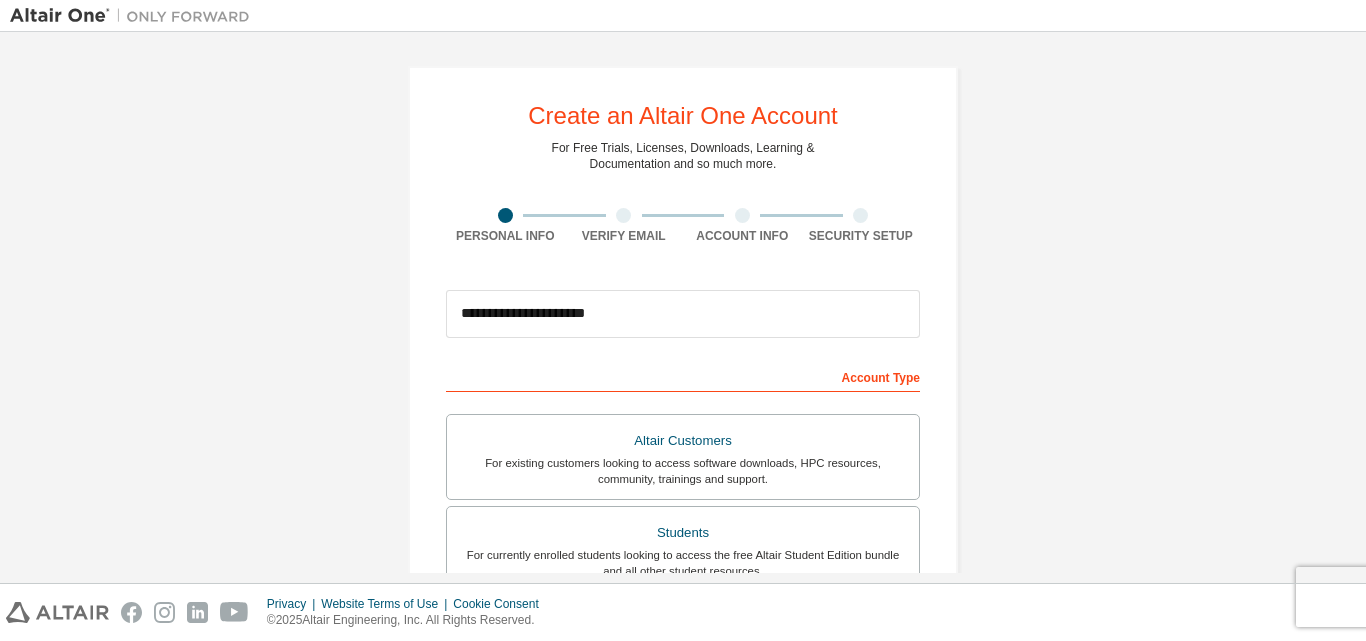 drag, startPoint x: 1359, startPoint y: 253, endPoint x: 1355, endPoint y: 289, distance: 36.221542 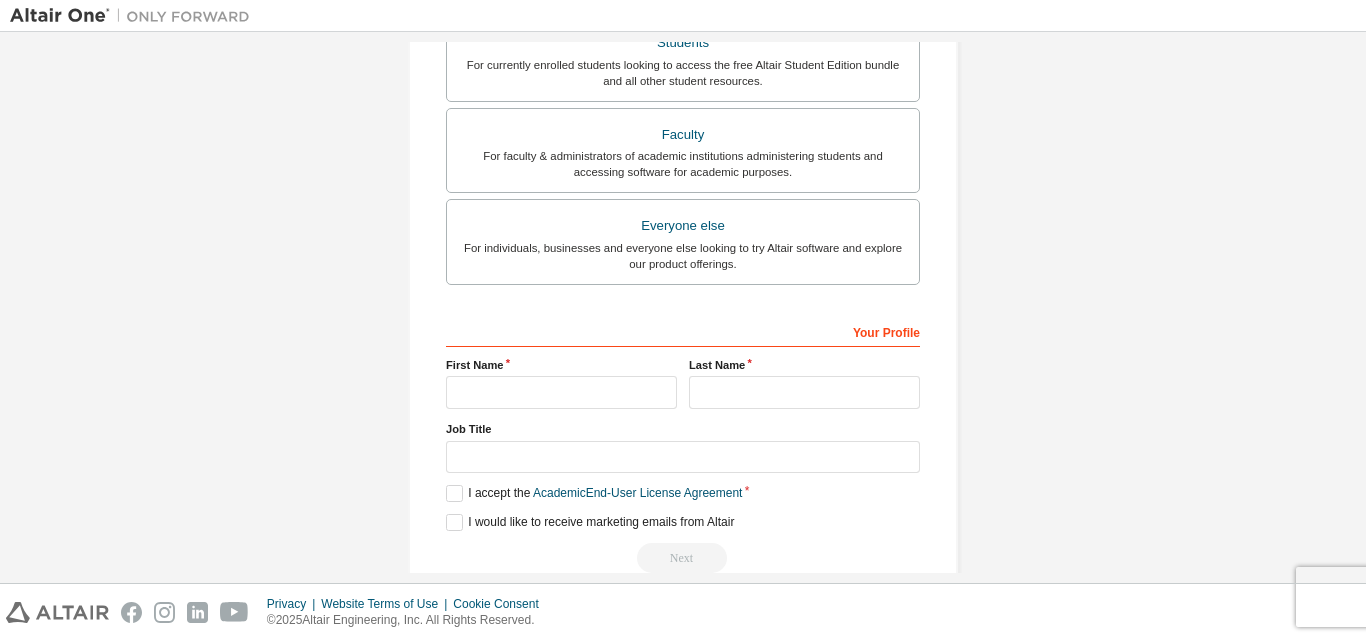 scroll, scrollTop: 508, scrollLeft: 0, axis: vertical 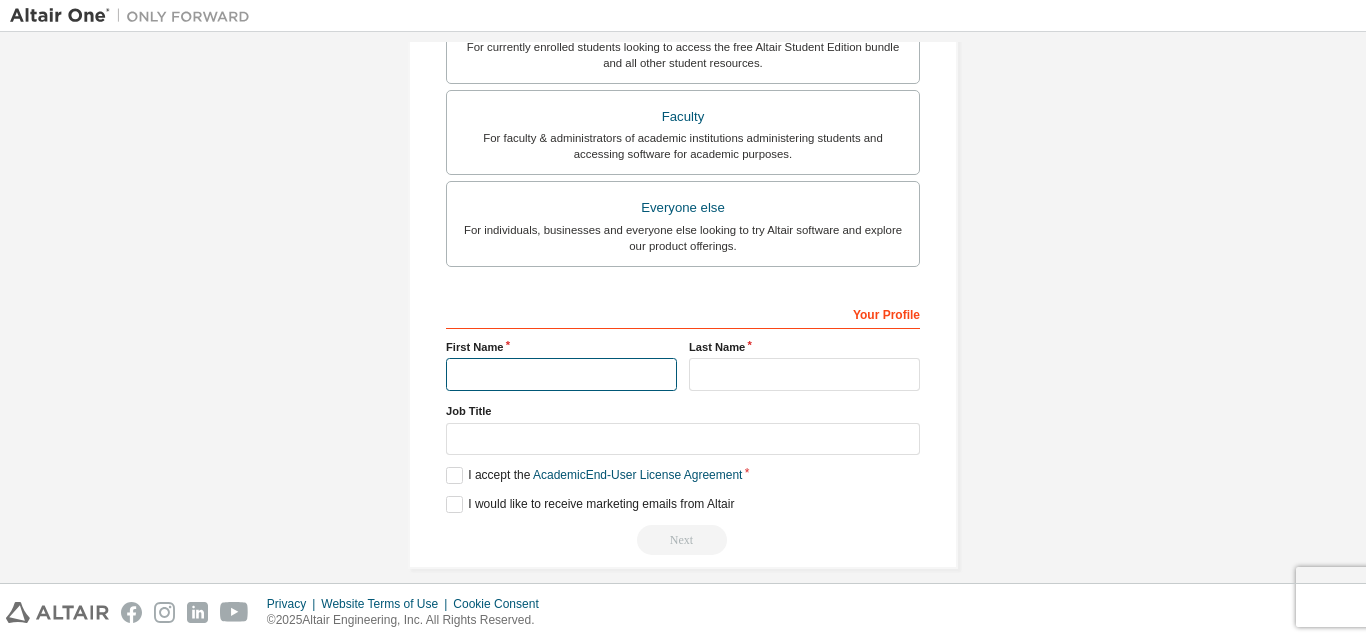 click at bounding box center (561, 374) 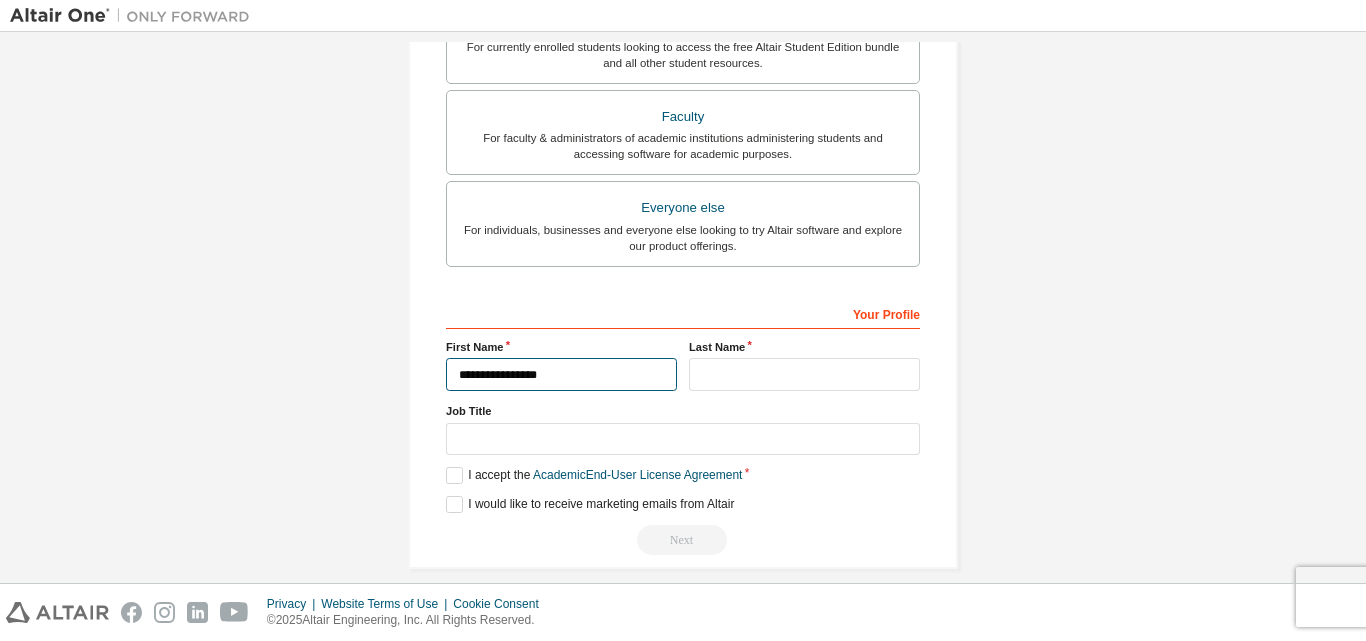 type on "**********" 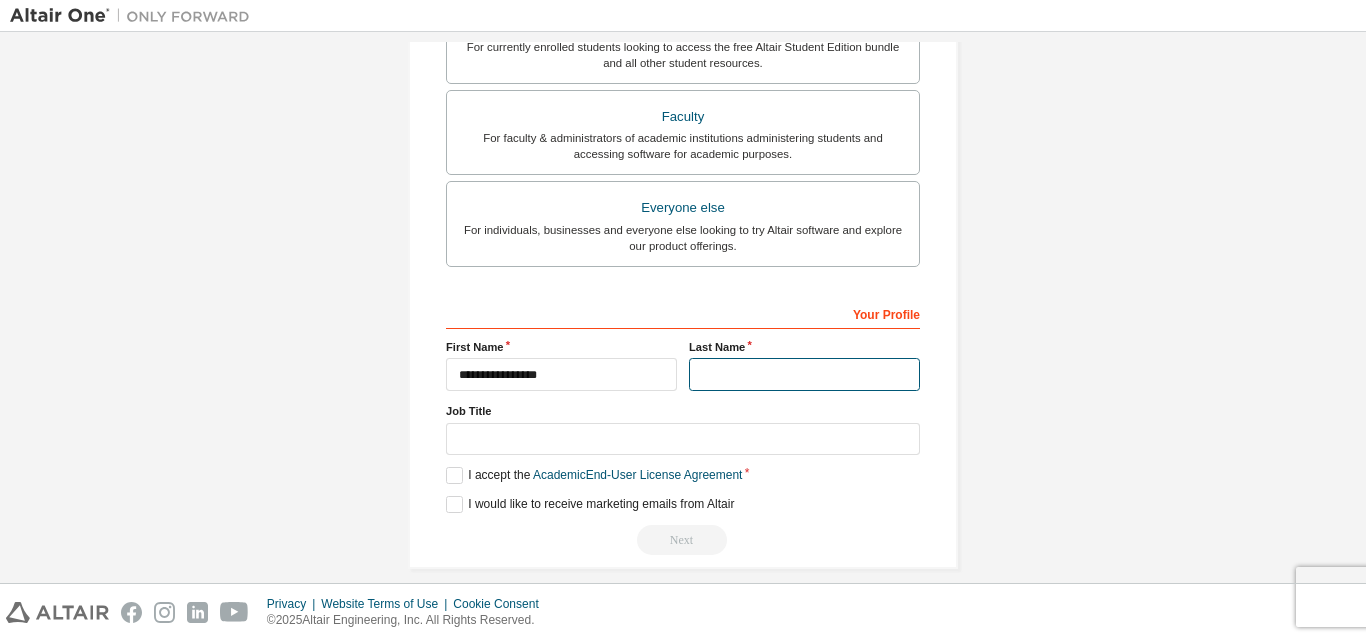 click at bounding box center [804, 374] 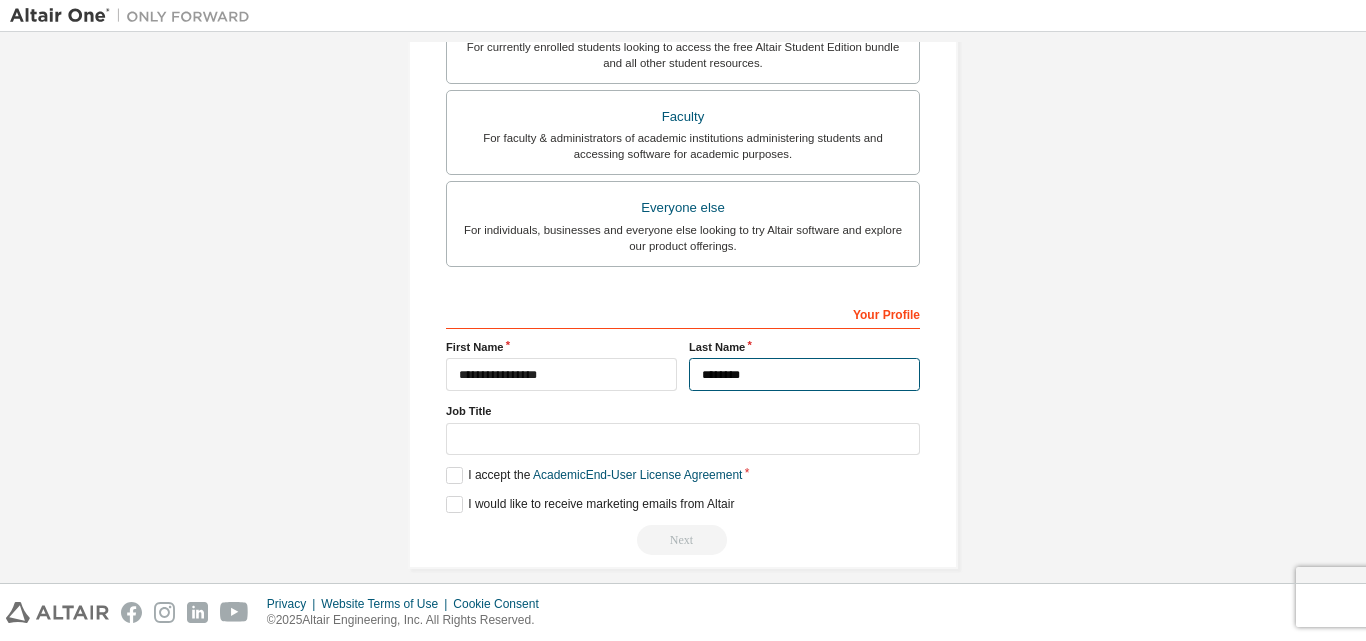 type on "********" 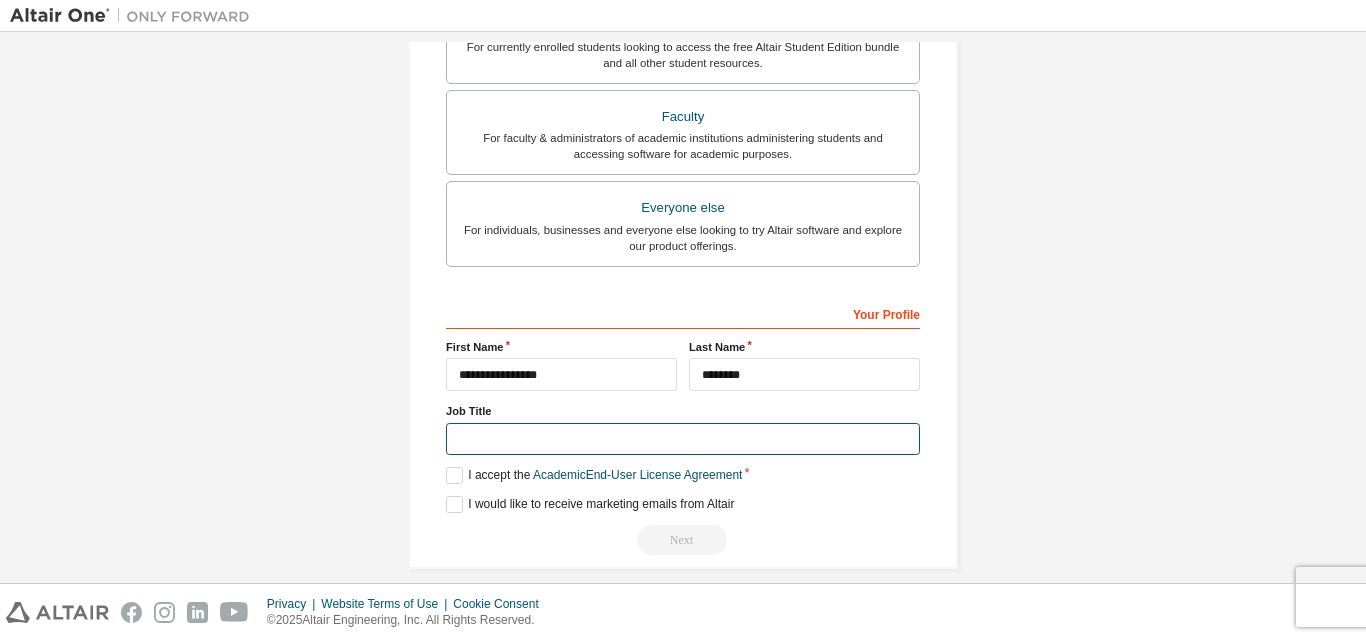 click at bounding box center (683, 439) 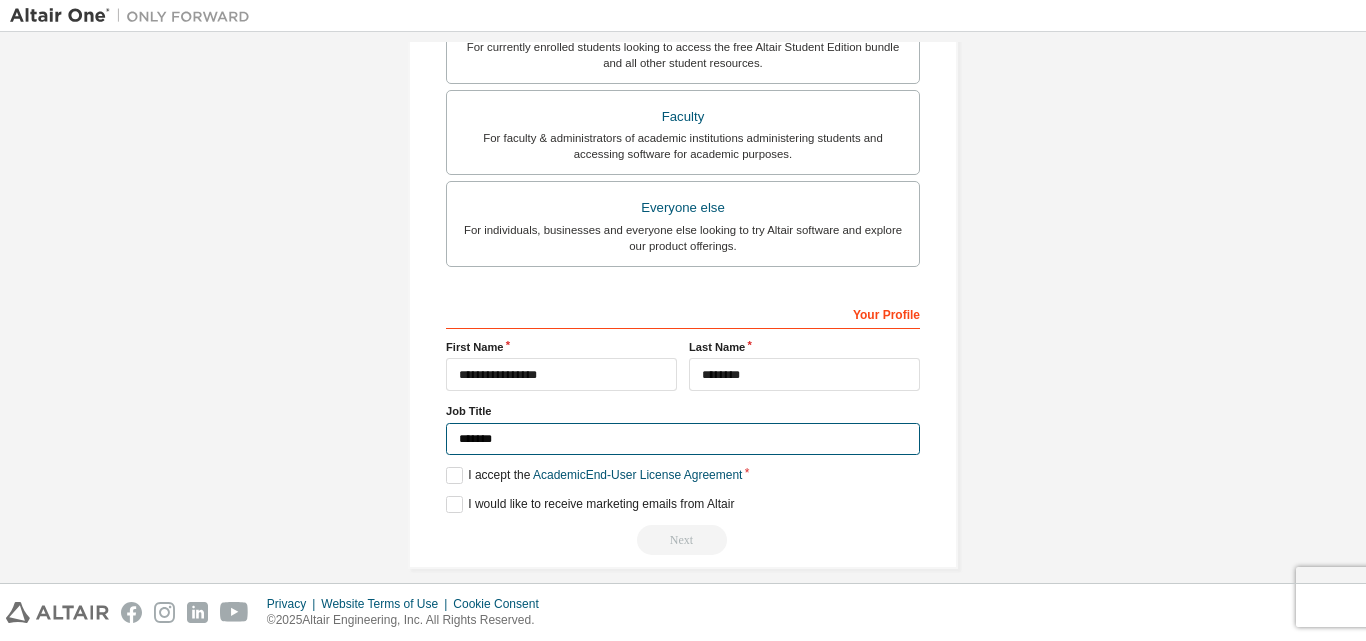 type on "*******" 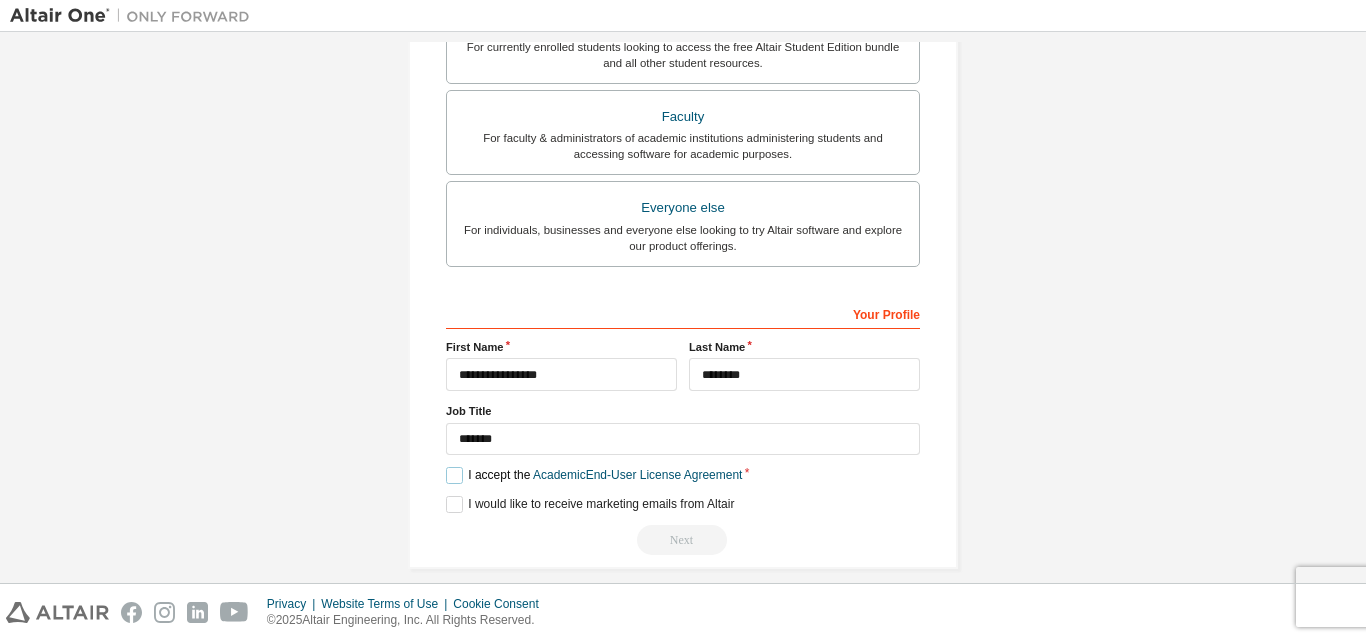 click on "I accept the   Academic   End-User License Agreement" at bounding box center [594, 475] 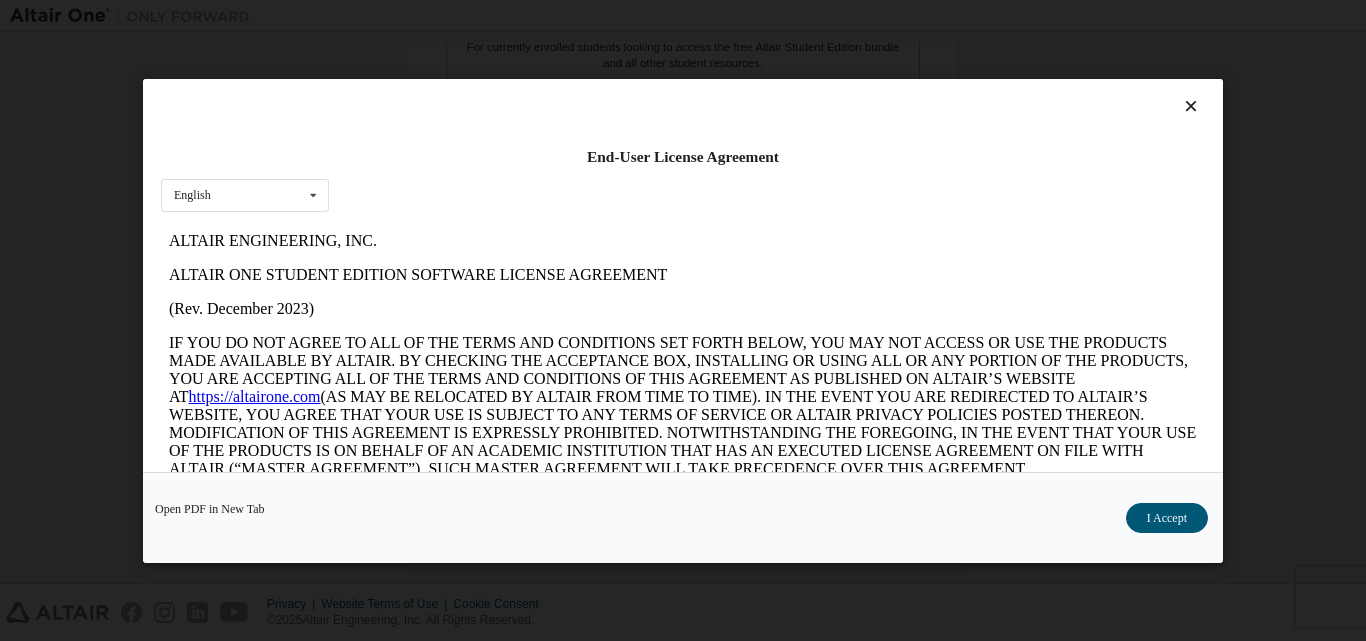 scroll, scrollTop: 0, scrollLeft: 0, axis: both 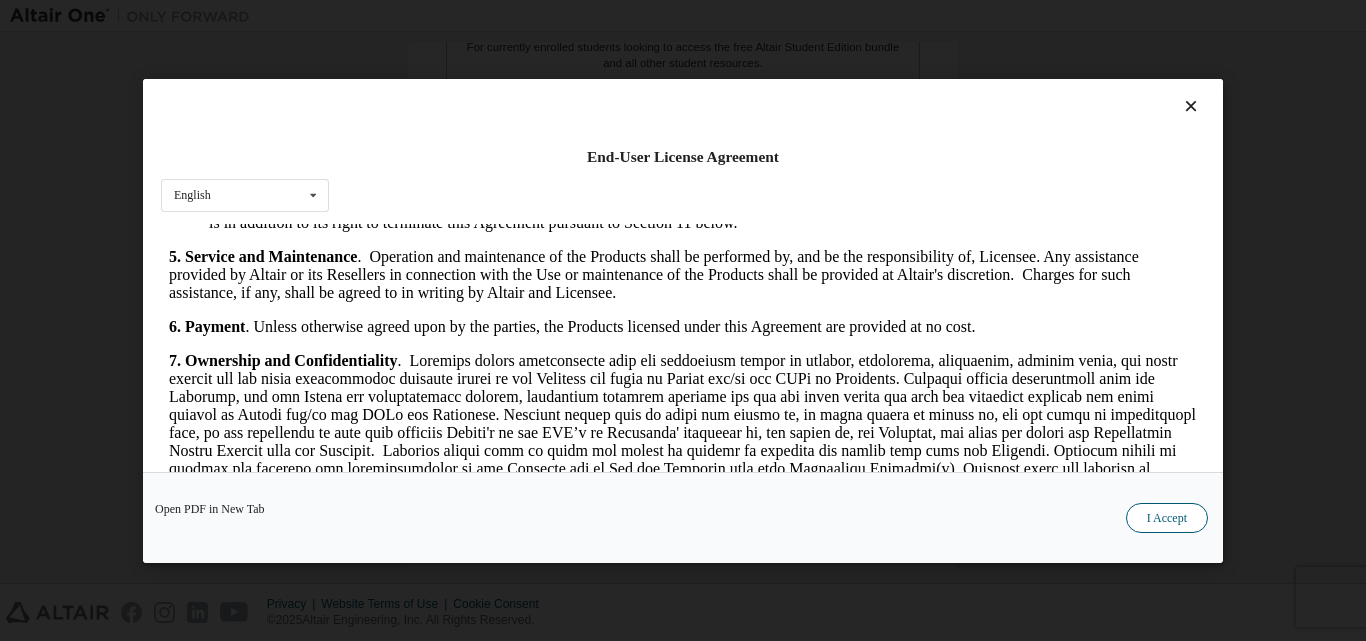 click on "I Accept" at bounding box center [1167, 517] 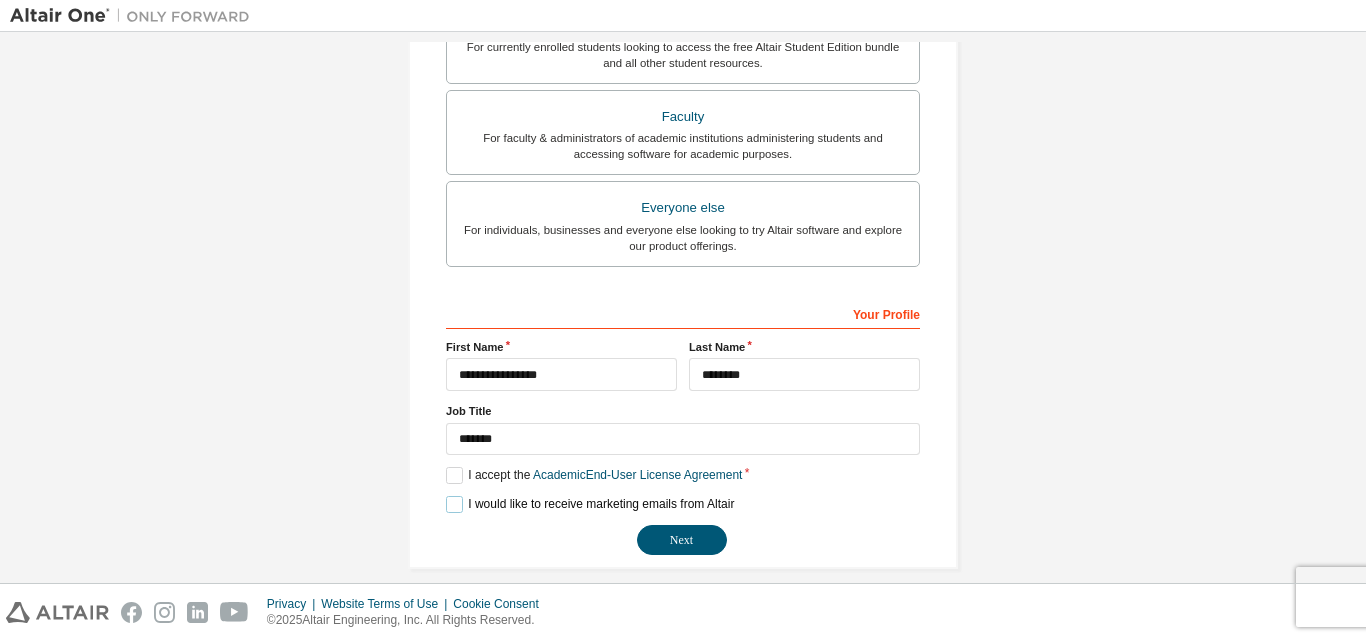 click on "I would like to receive marketing emails from Altair" at bounding box center (590, 504) 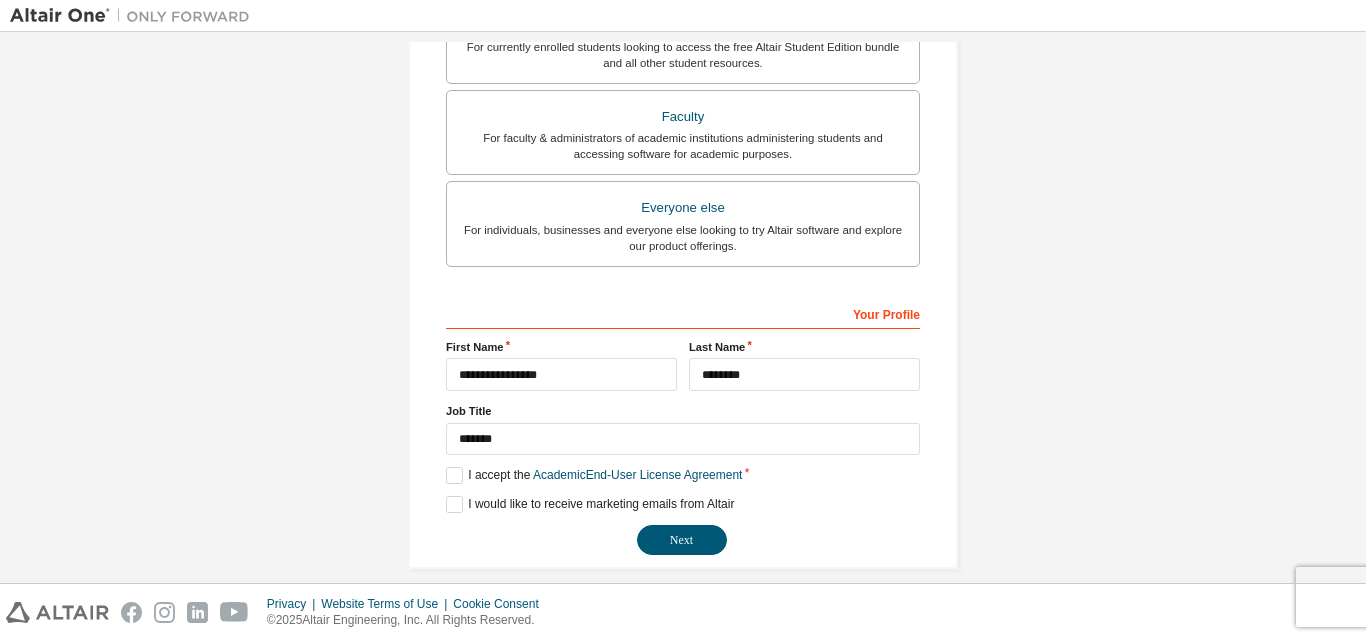 drag, startPoint x: 1365, startPoint y: 452, endPoint x: 1365, endPoint y: 407, distance: 45 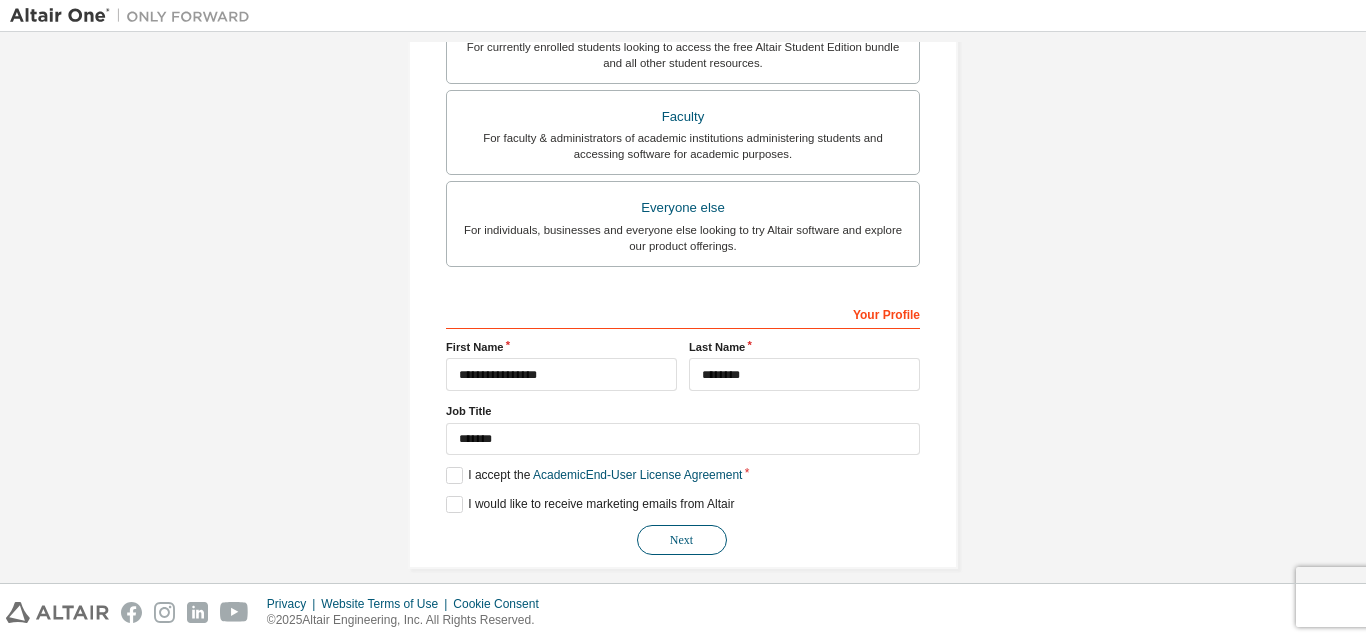 click on "Next" at bounding box center [682, 540] 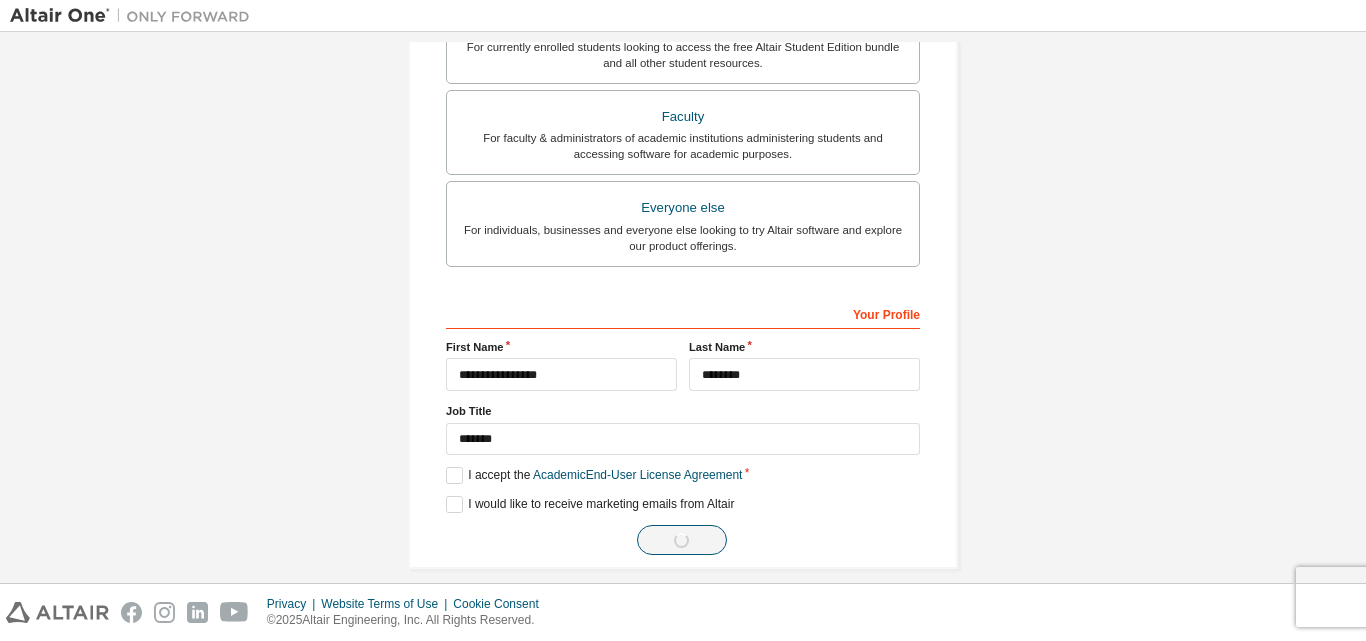 scroll, scrollTop: 0, scrollLeft: 0, axis: both 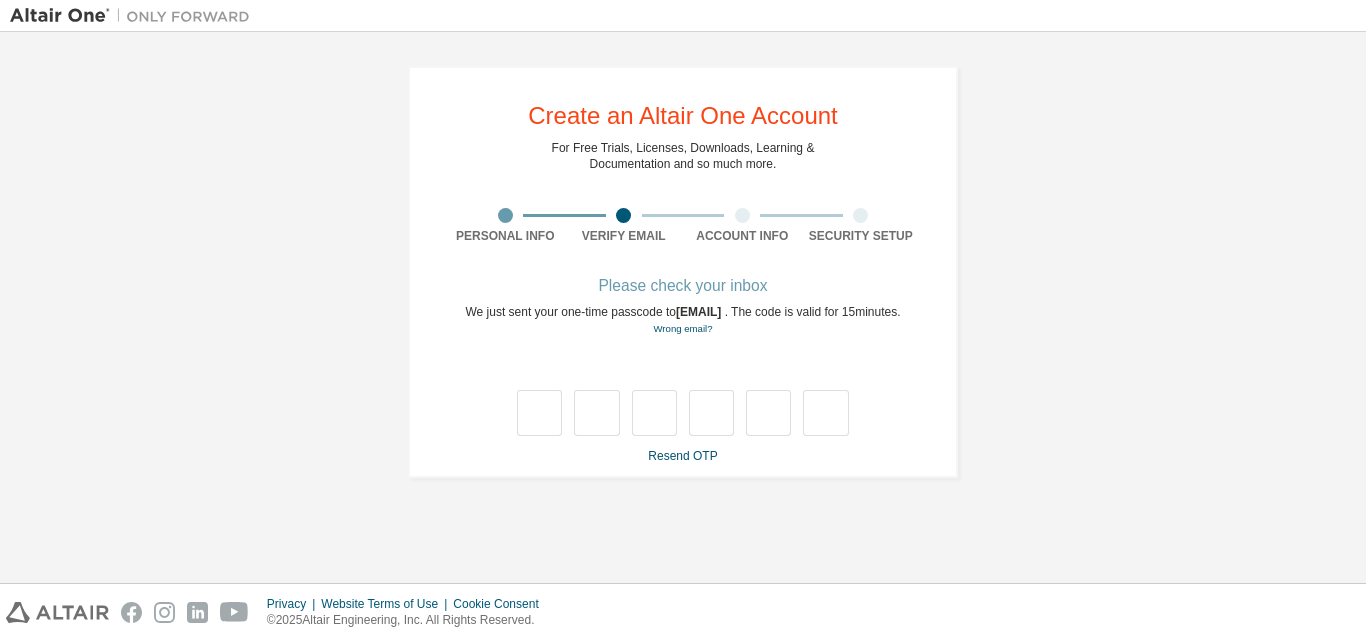 type on "*" 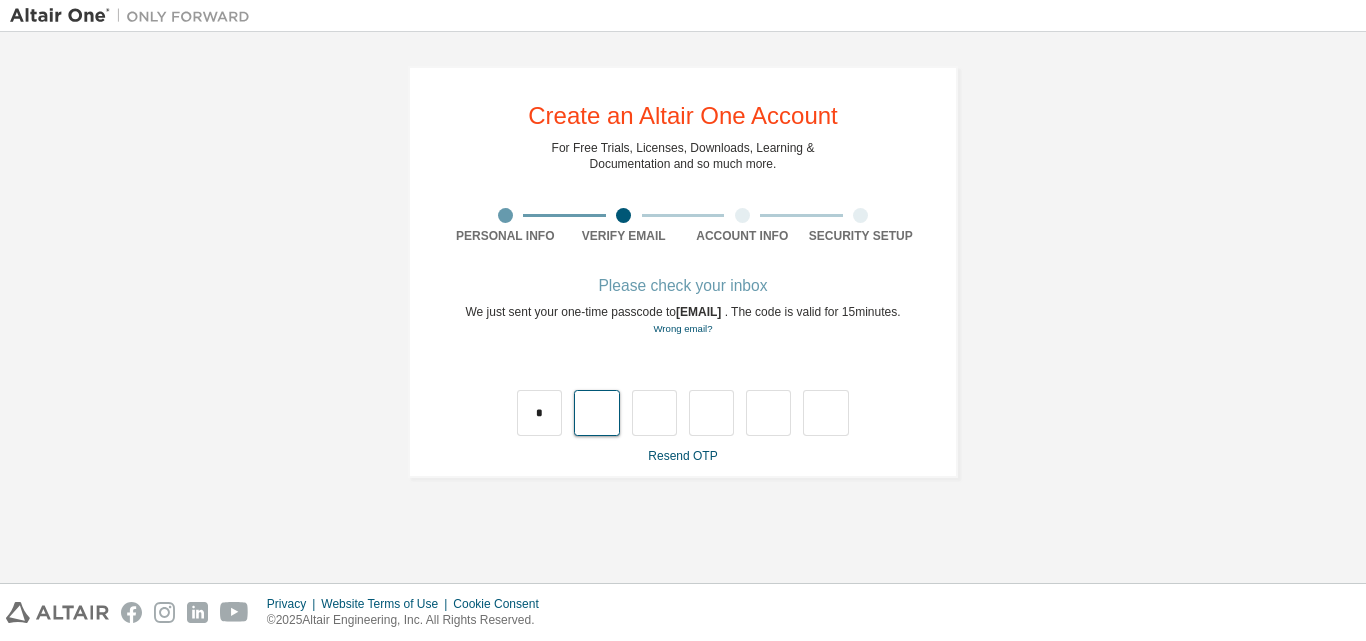 type on "*" 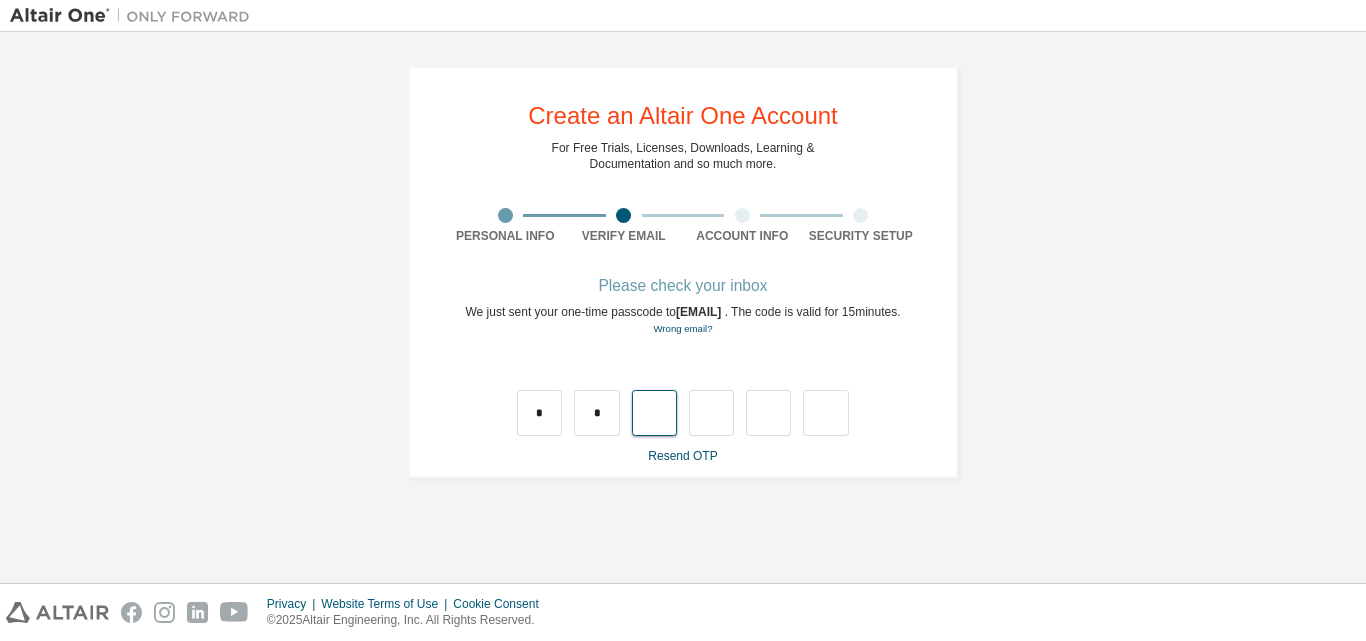 type on "*" 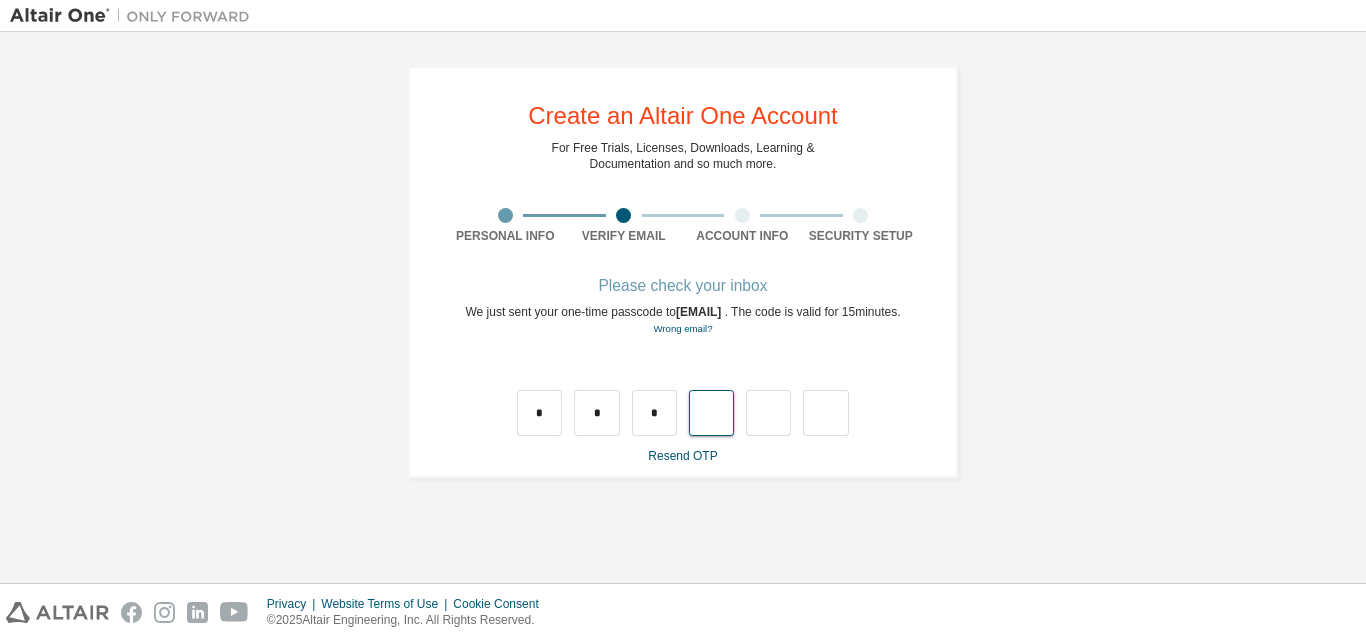 type on "*" 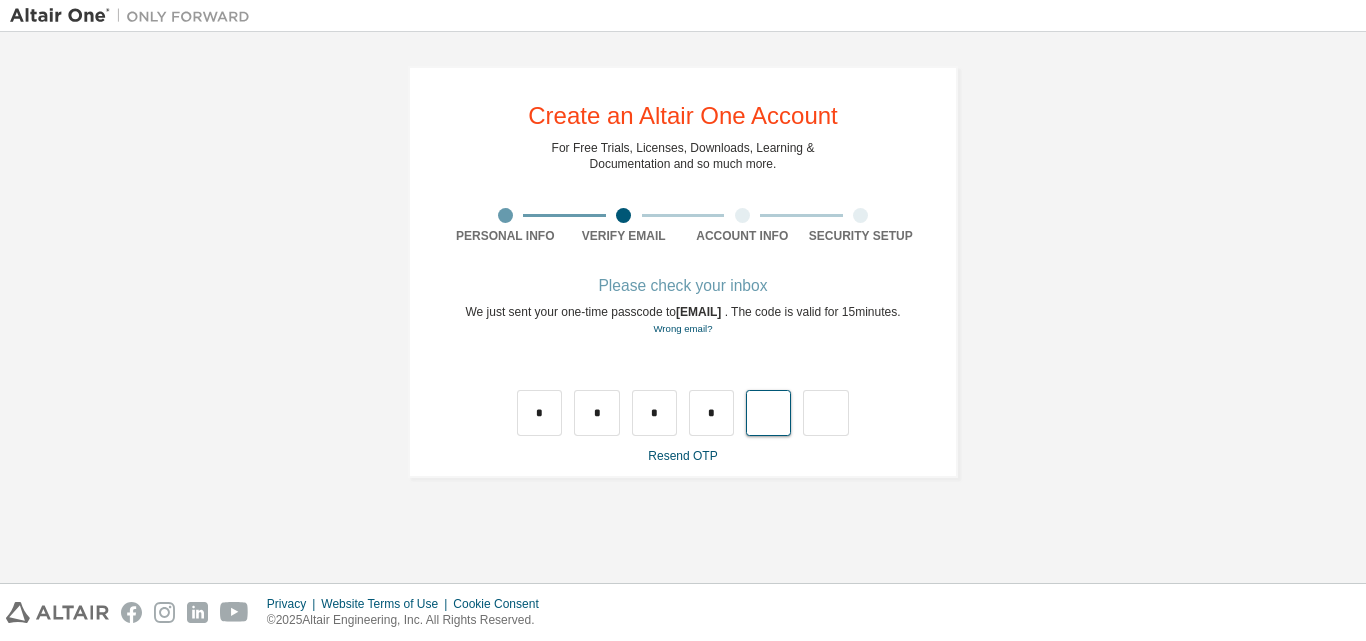 type on "*" 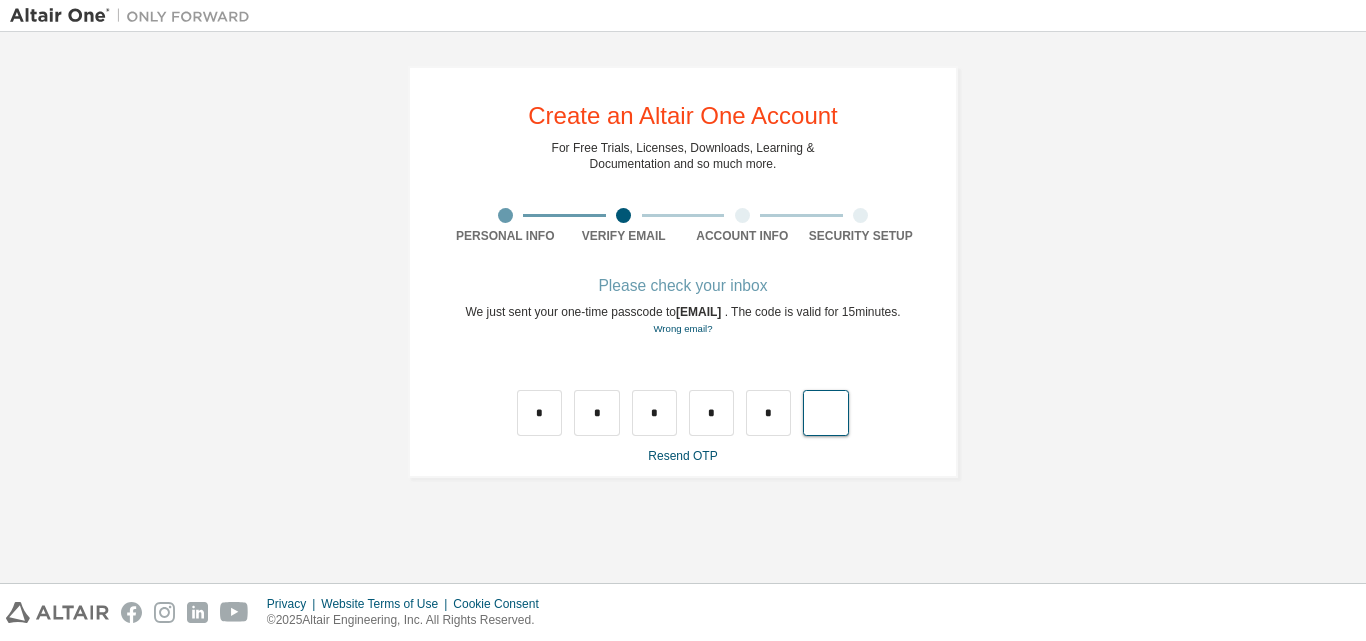 type on "*" 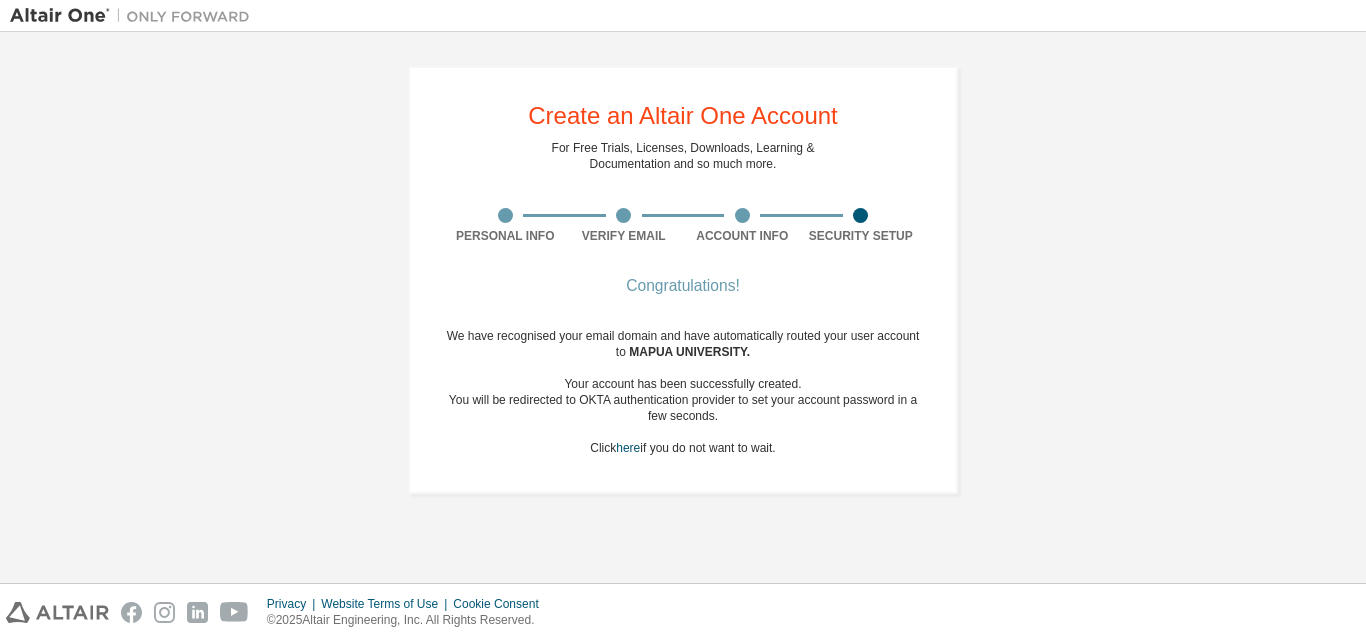 click on "Create an Altair One Account For Free Trials, Licenses, Downloads, Learning &  Documentation and so much more. Personal Info Verify Email Account Info Security Setup Congratulations! We have recognised your email domain and have automatically routed your user account to   MAPUA UNIVERSITY . Your account has been successfully created. You will be redirected to OKTA authentication provider to set your account password in a few seconds. Click  here  if you do not want to wait." at bounding box center [683, 280] 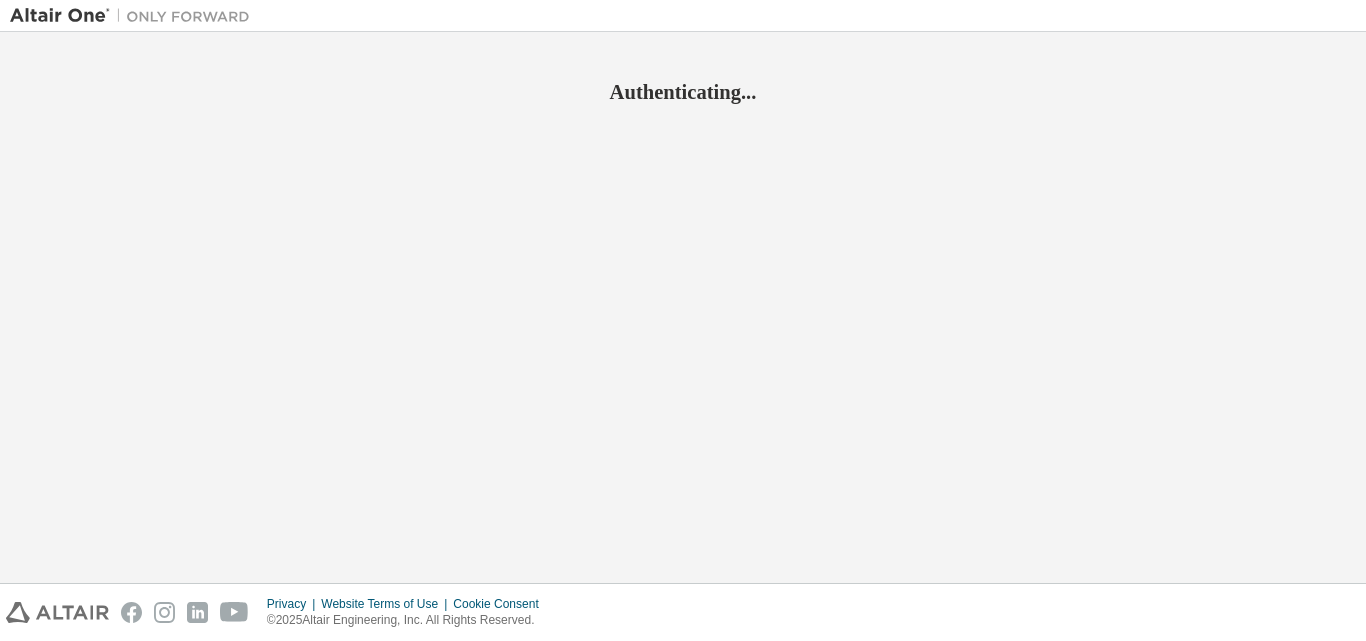 scroll, scrollTop: 0, scrollLeft: 0, axis: both 